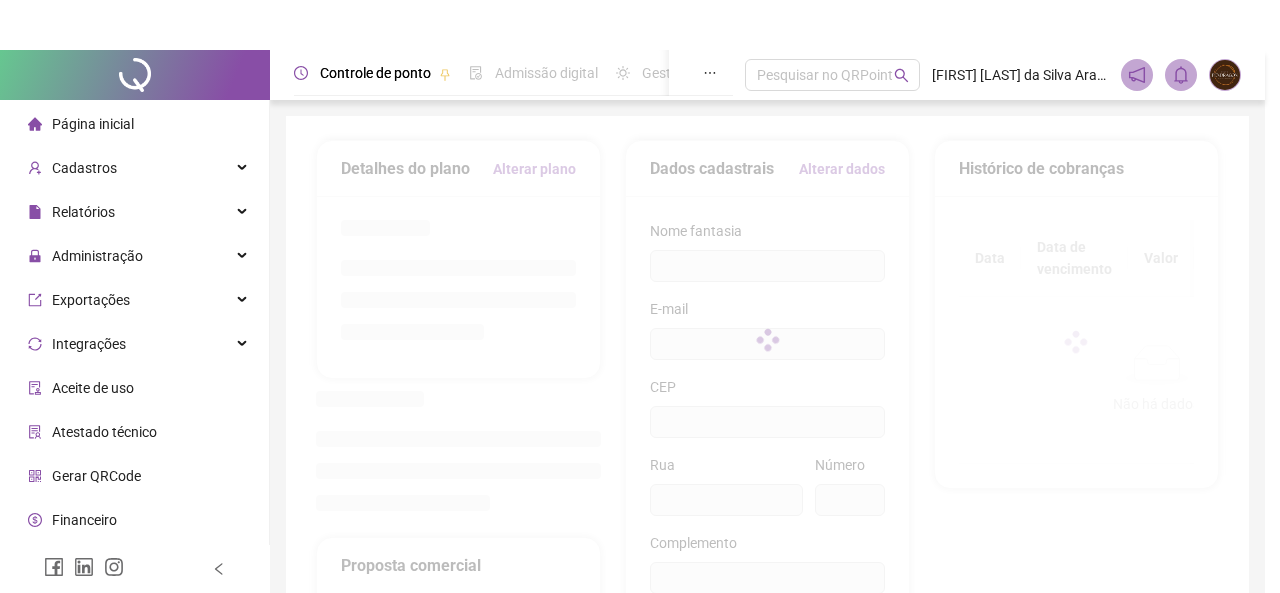 type on "**********" 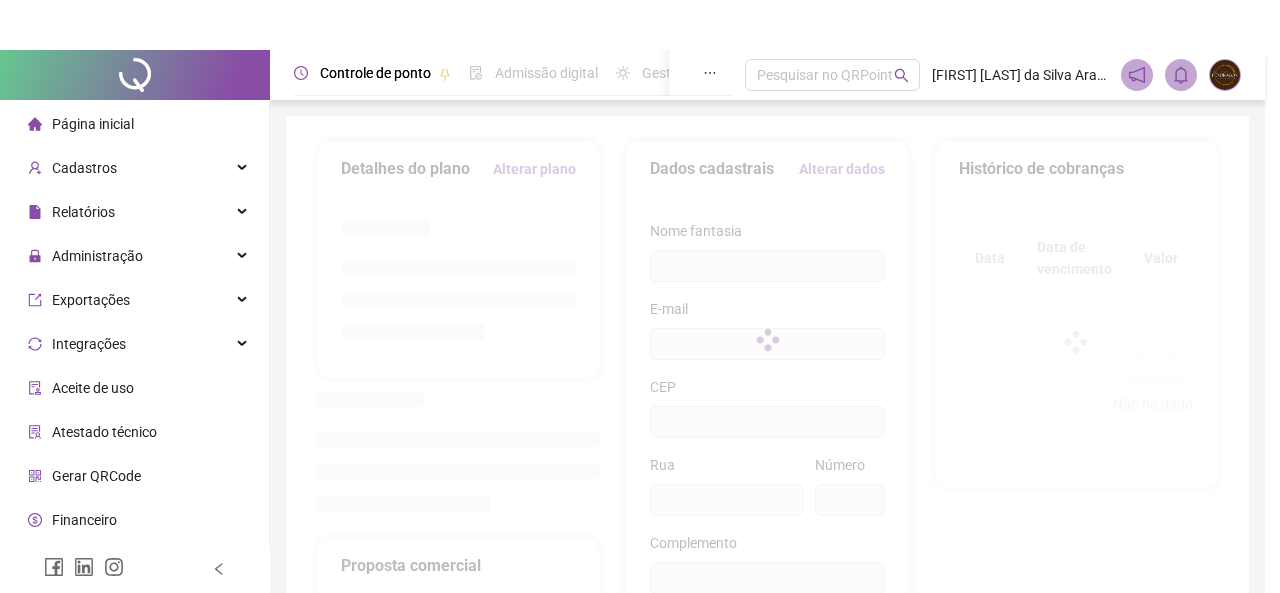 type on "****" 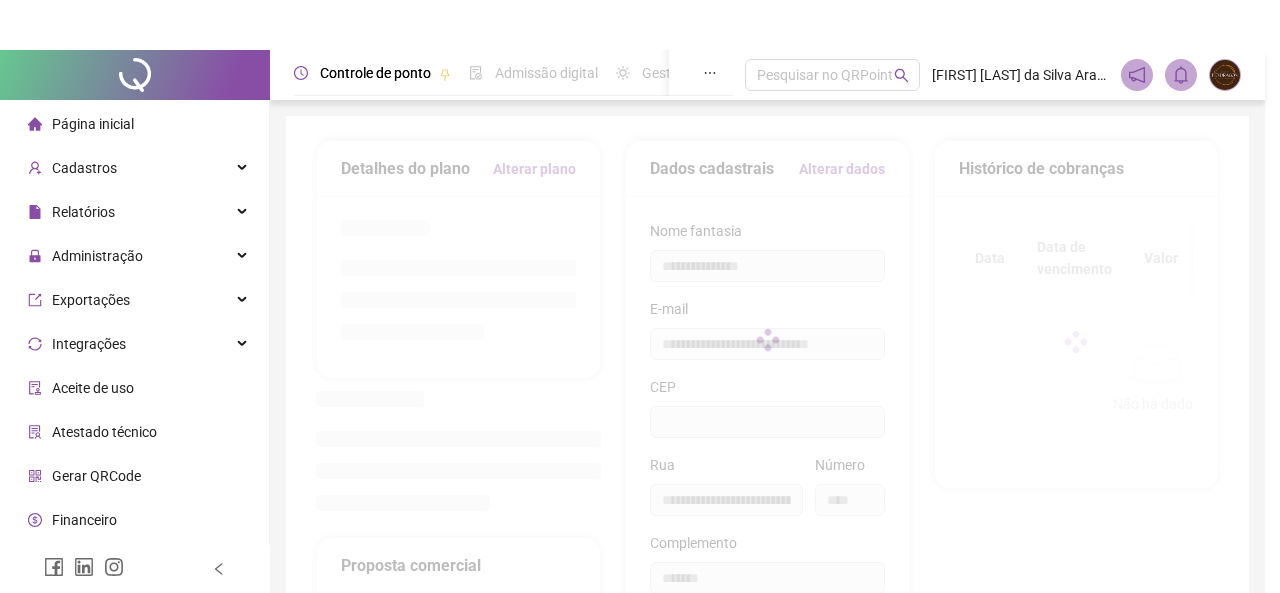 type on "*********" 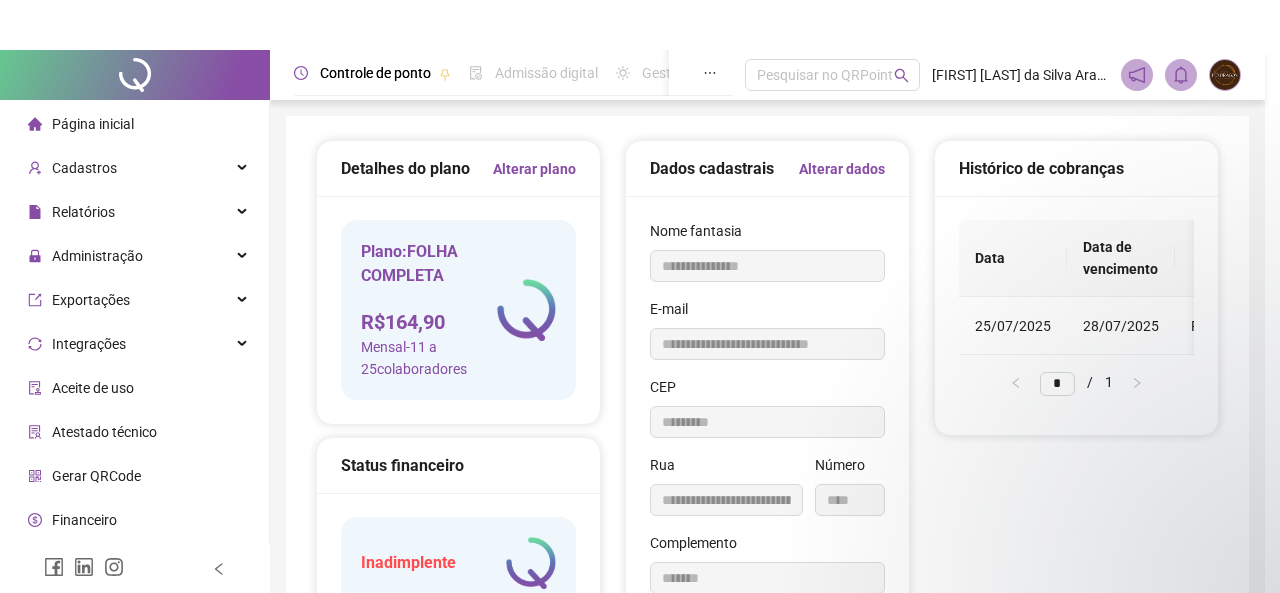 scroll, scrollTop: 0, scrollLeft: 0, axis: both 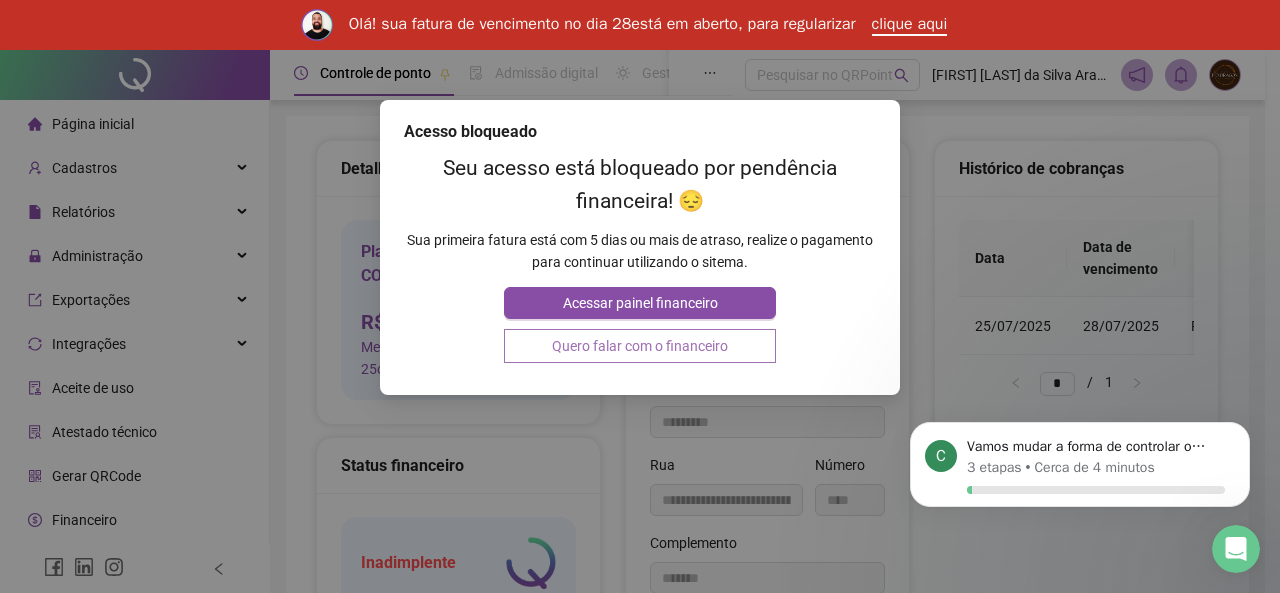 click on "Quero falar com o financeiro" at bounding box center [639, 346] 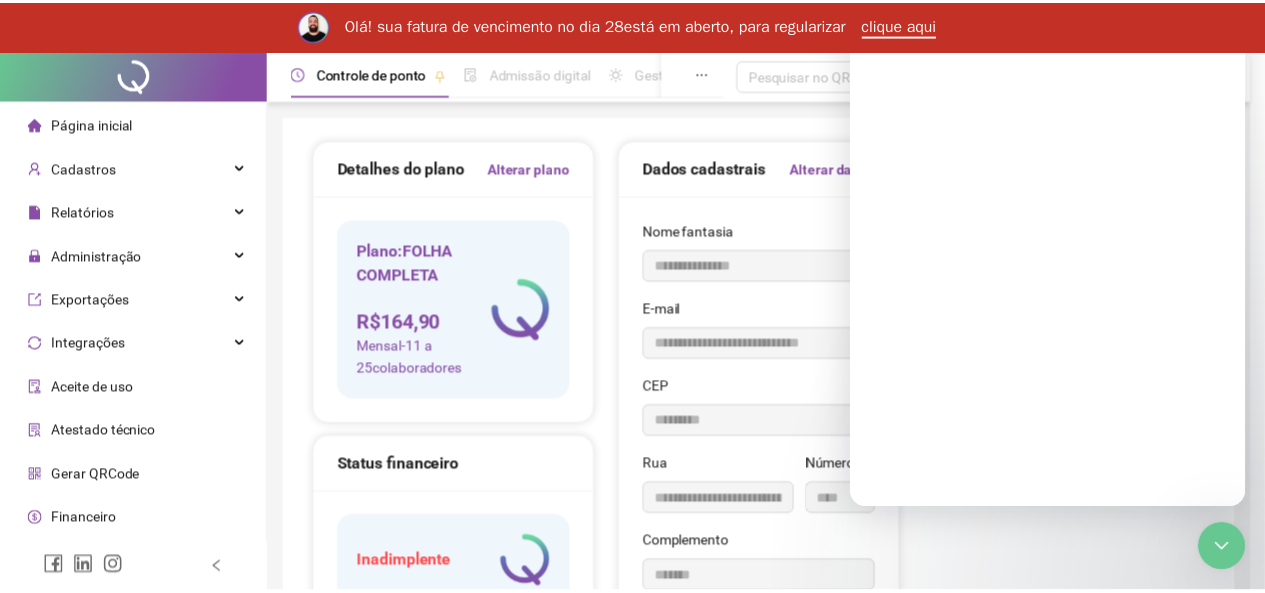scroll, scrollTop: 0, scrollLeft: 0, axis: both 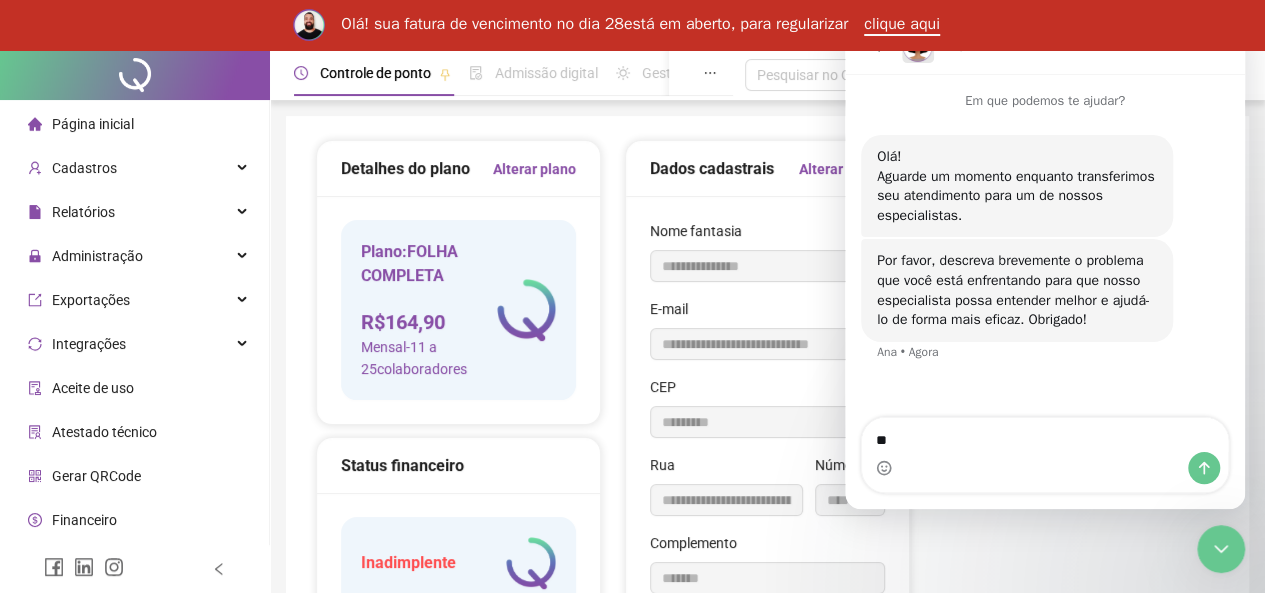 type on "*" 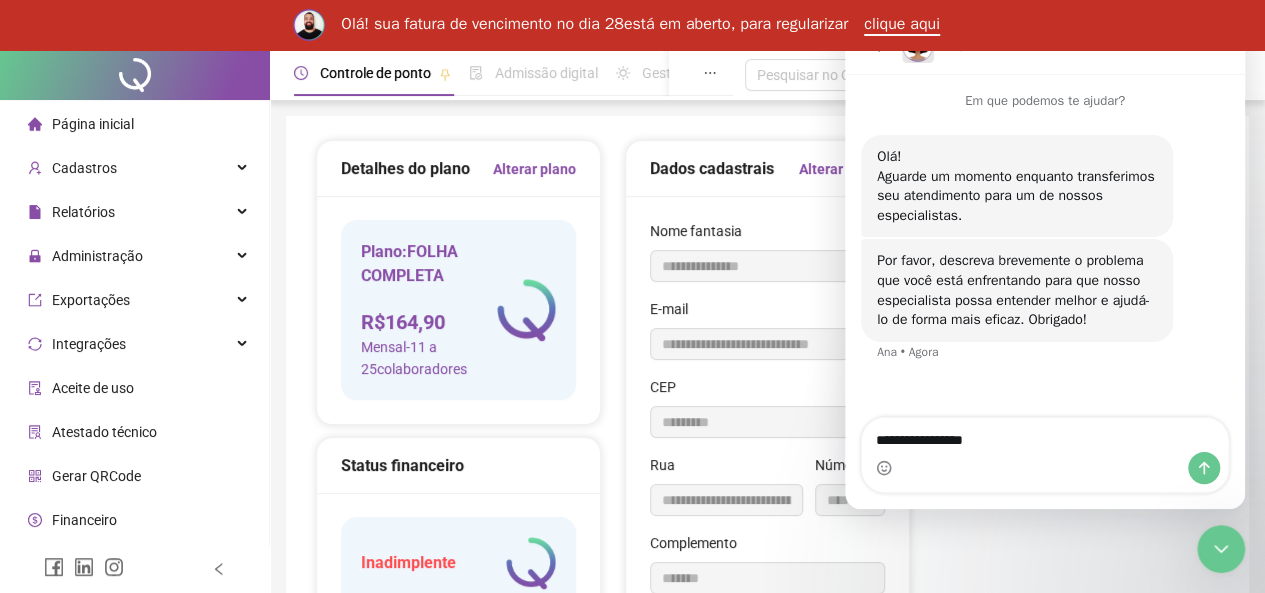 type on "**********" 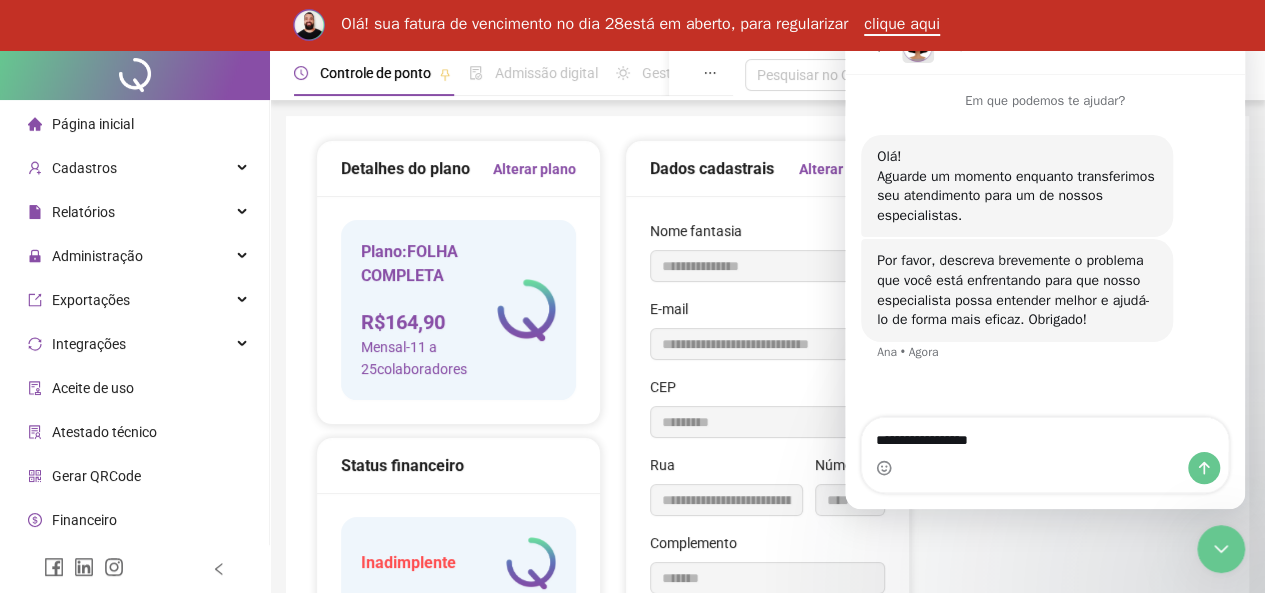 type 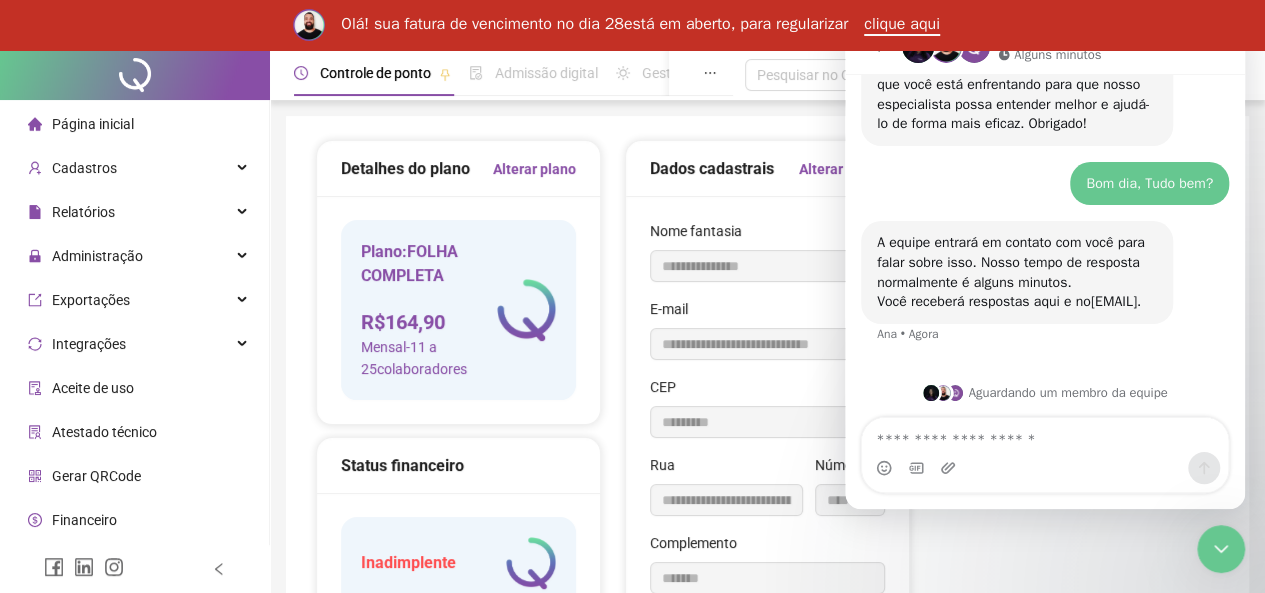 scroll, scrollTop: 218, scrollLeft: 0, axis: vertical 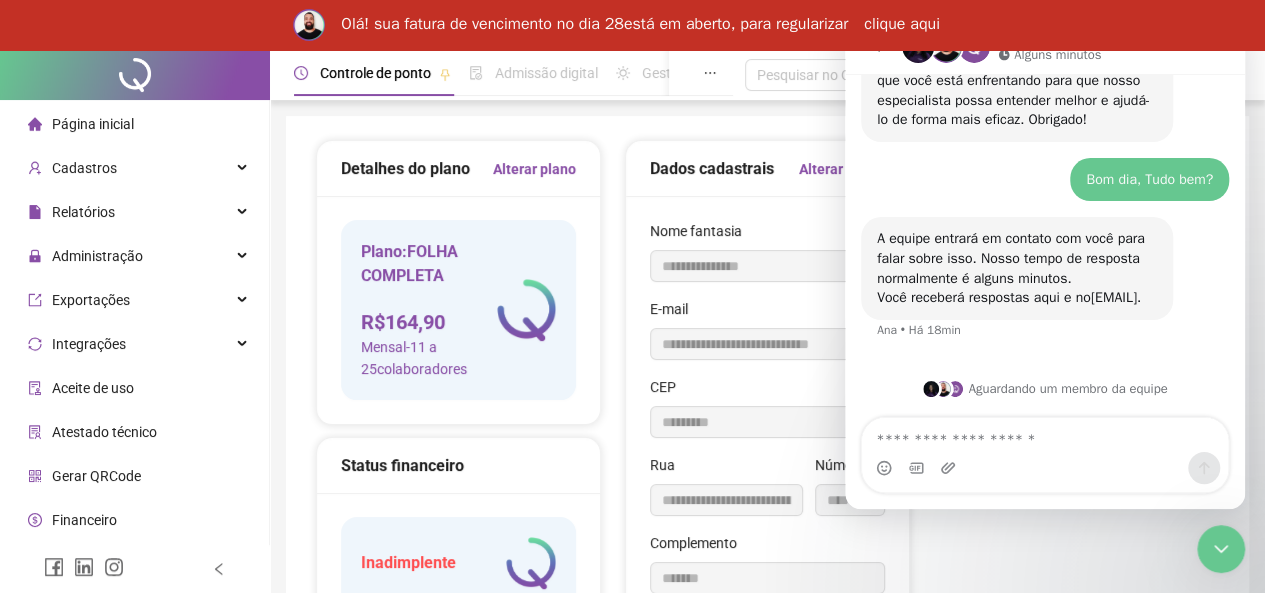 click on "clique aqui" at bounding box center (902, 25) 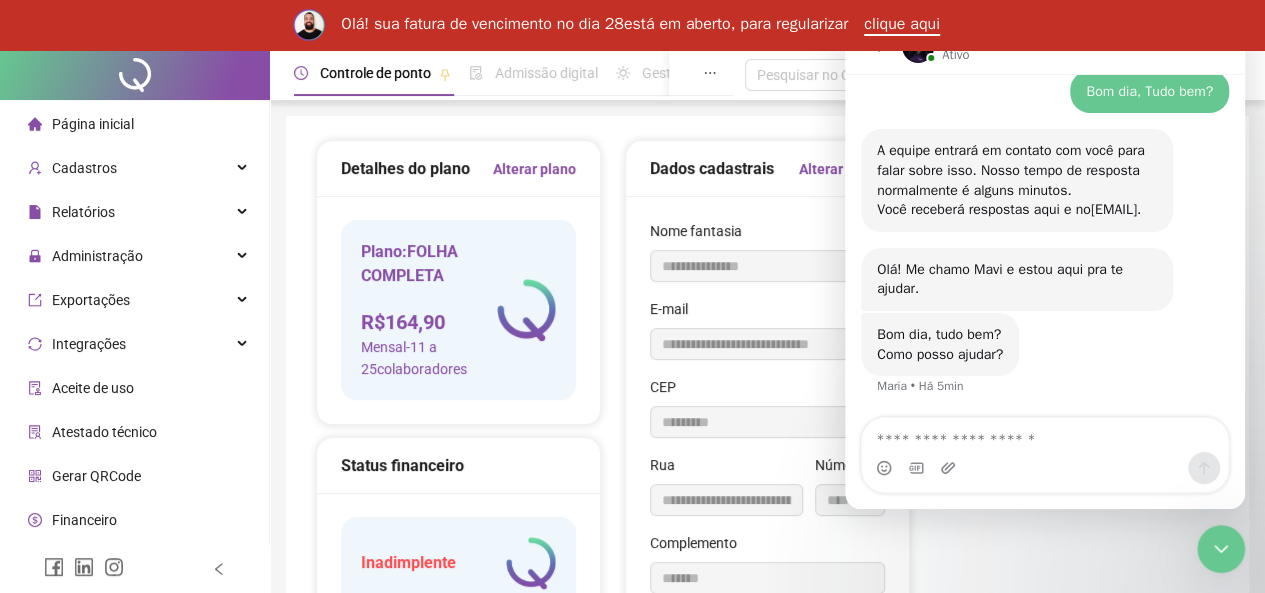 scroll, scrollTop: 306, scrollLeft: 0, axis: vertical 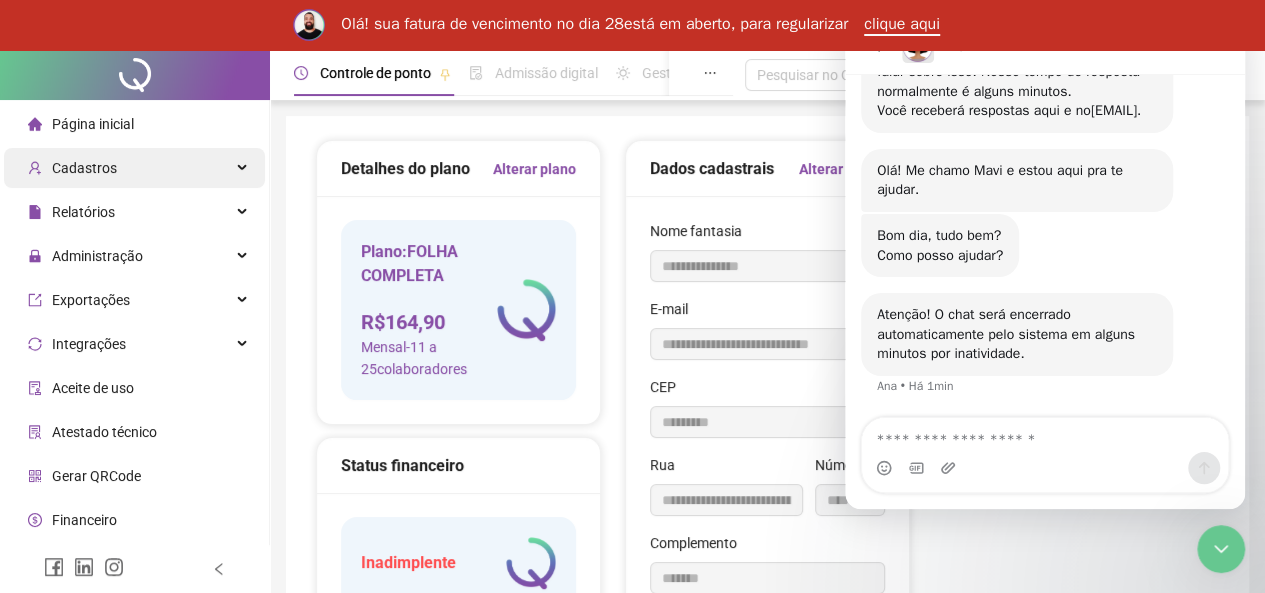 click on "Cadastros" at bounding box center [134, 168] 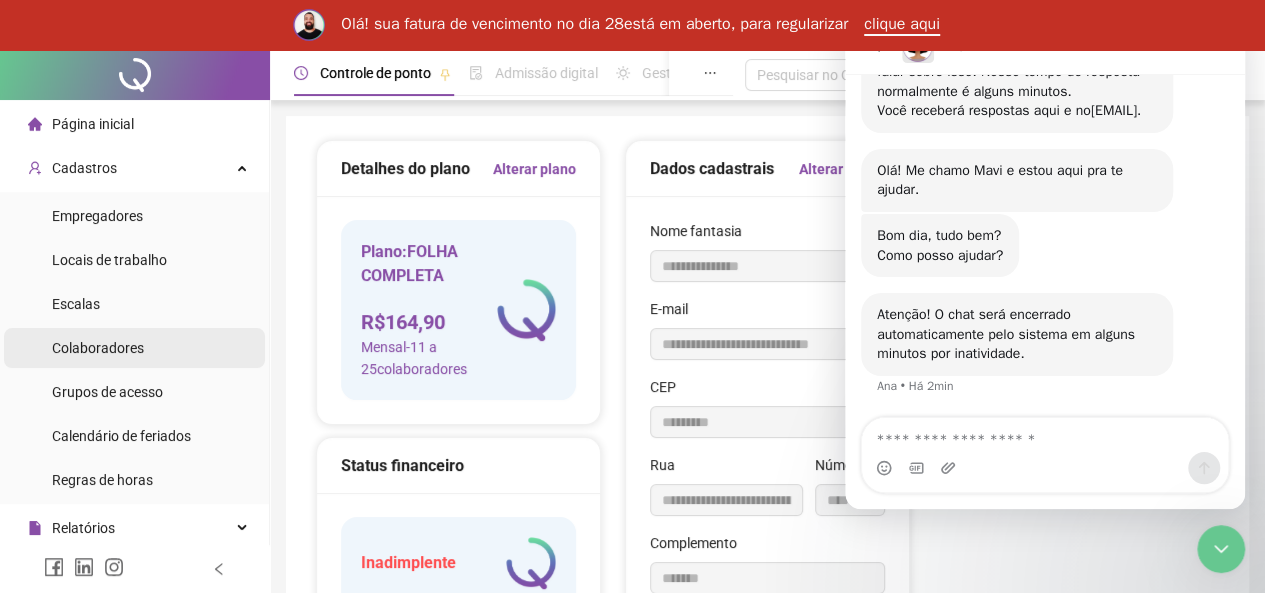 click on "Colaboradores" at bounding box center (134, 348) 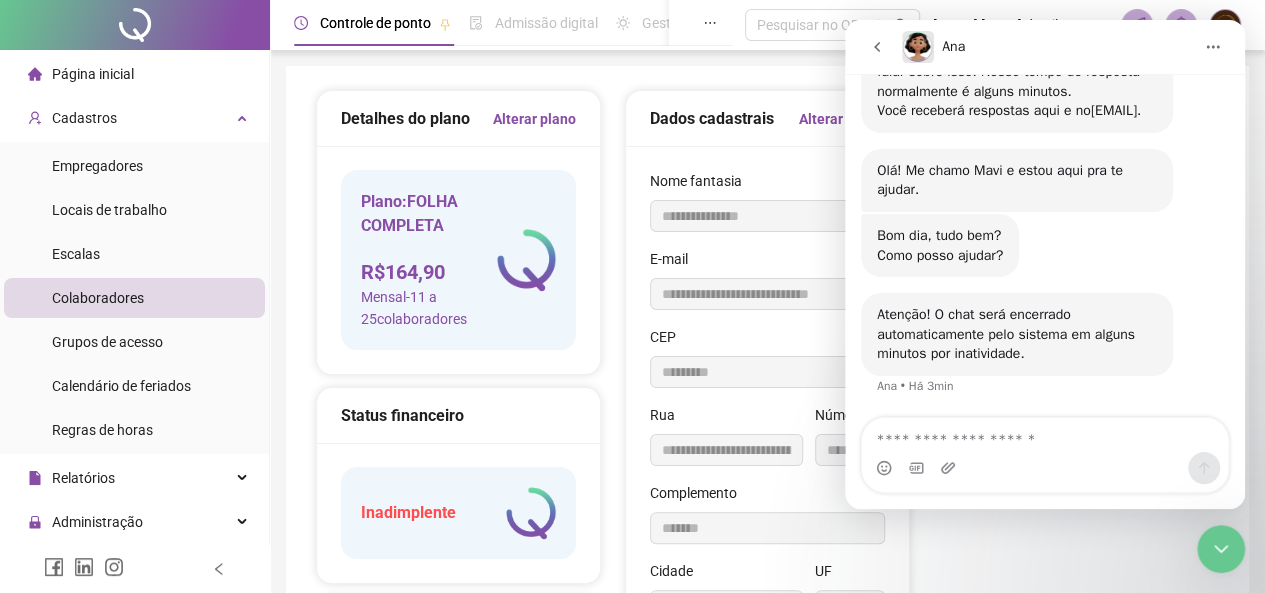 click 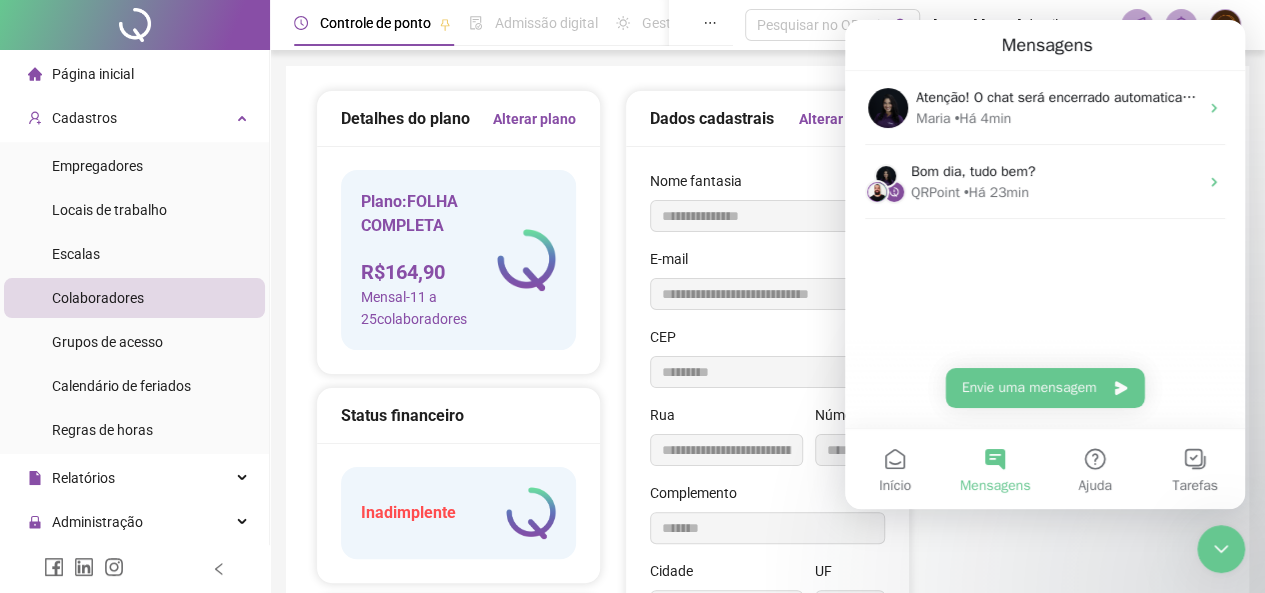 scroll, scrollTop: 0, scrollLeft: 0, axis: both 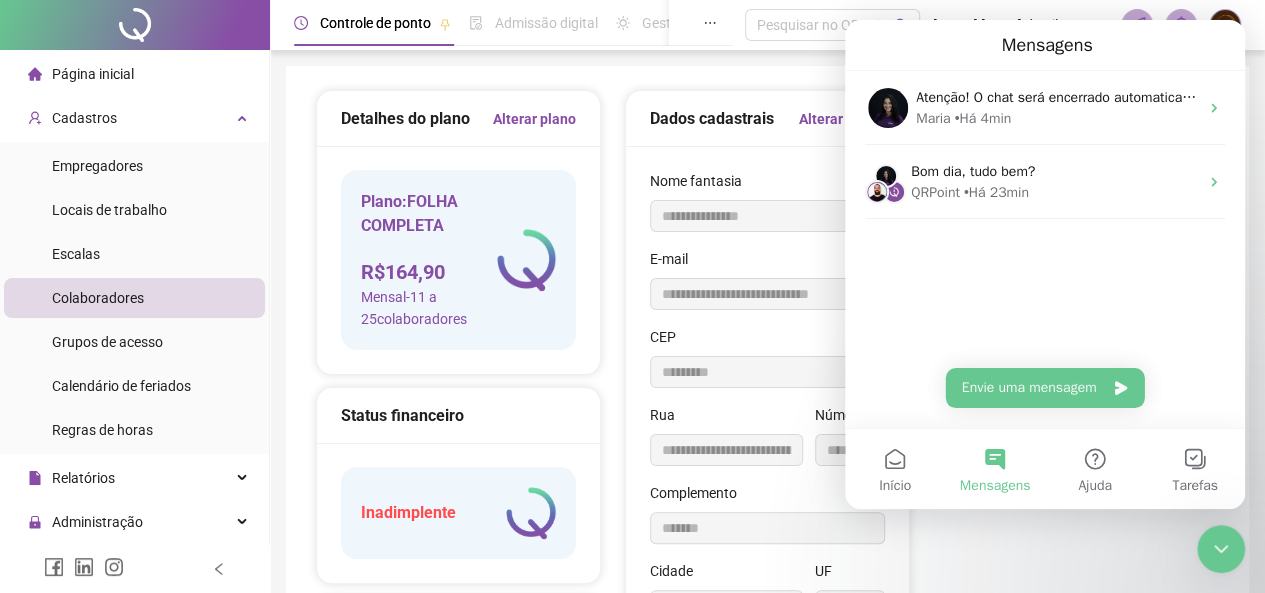 click on "Colaboradores" at bounding box center (98, 298) 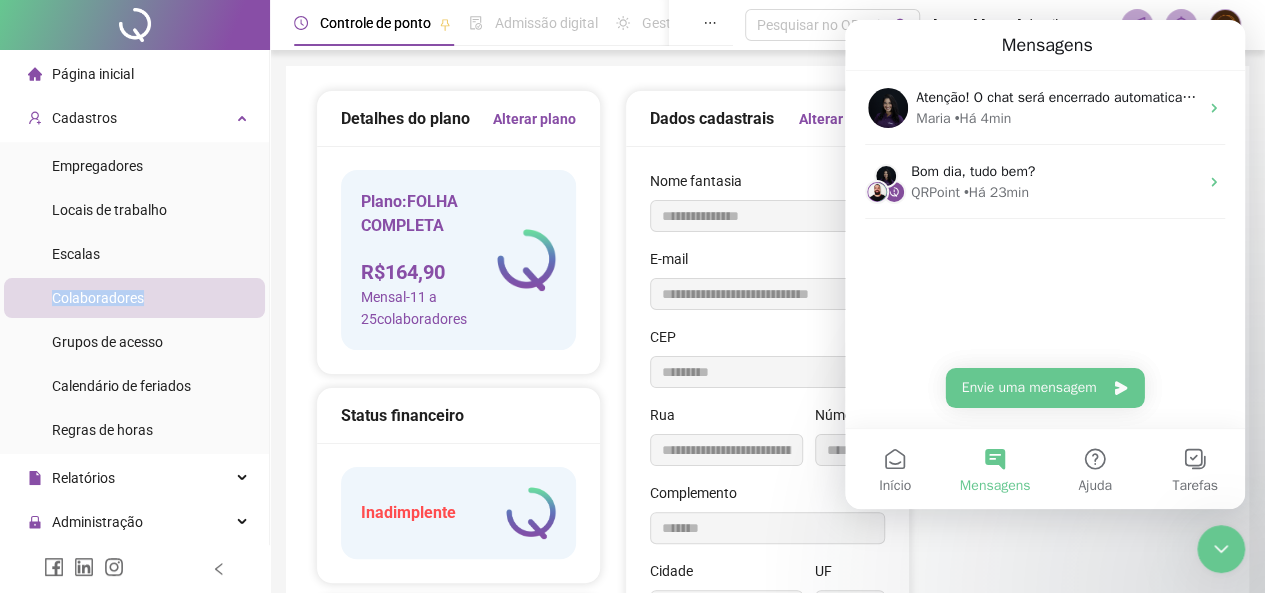 click on "Colaboradores" at bounding box center (98, 298) 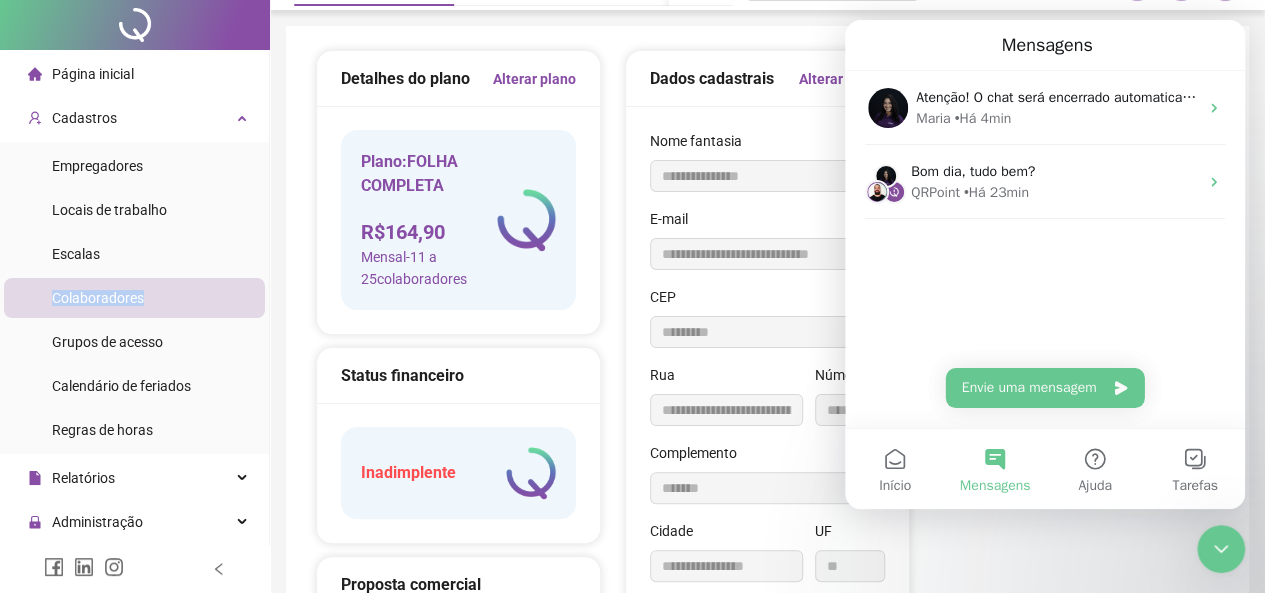scroll, scrollTop: 0, scrollLeft: 0, axis: both 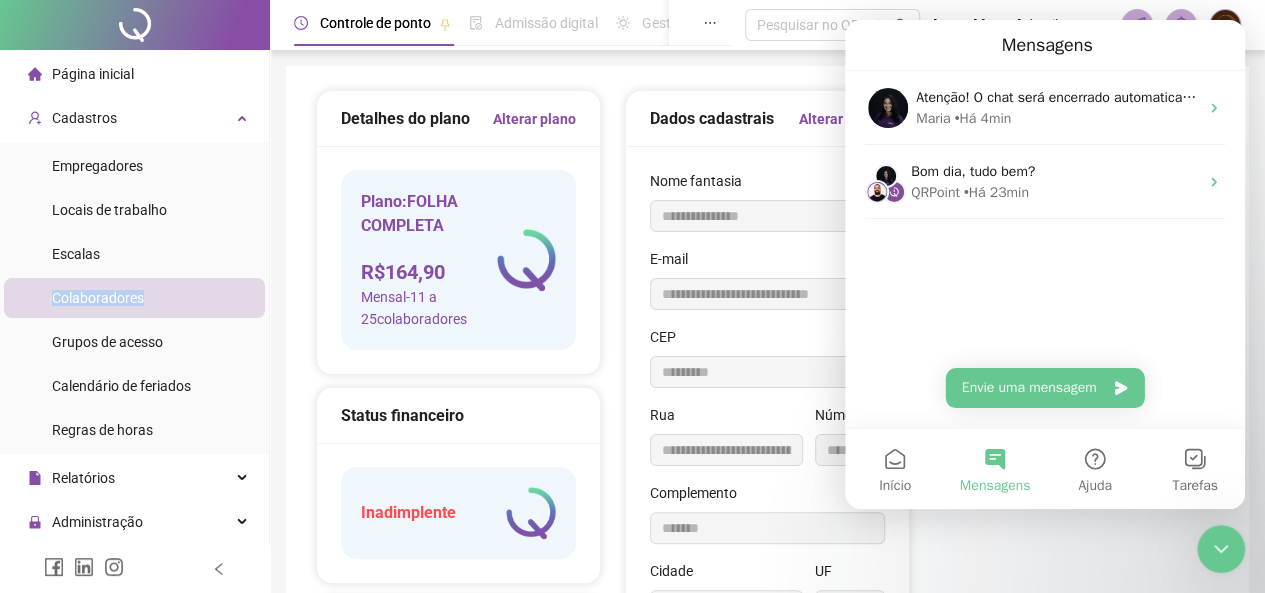 type 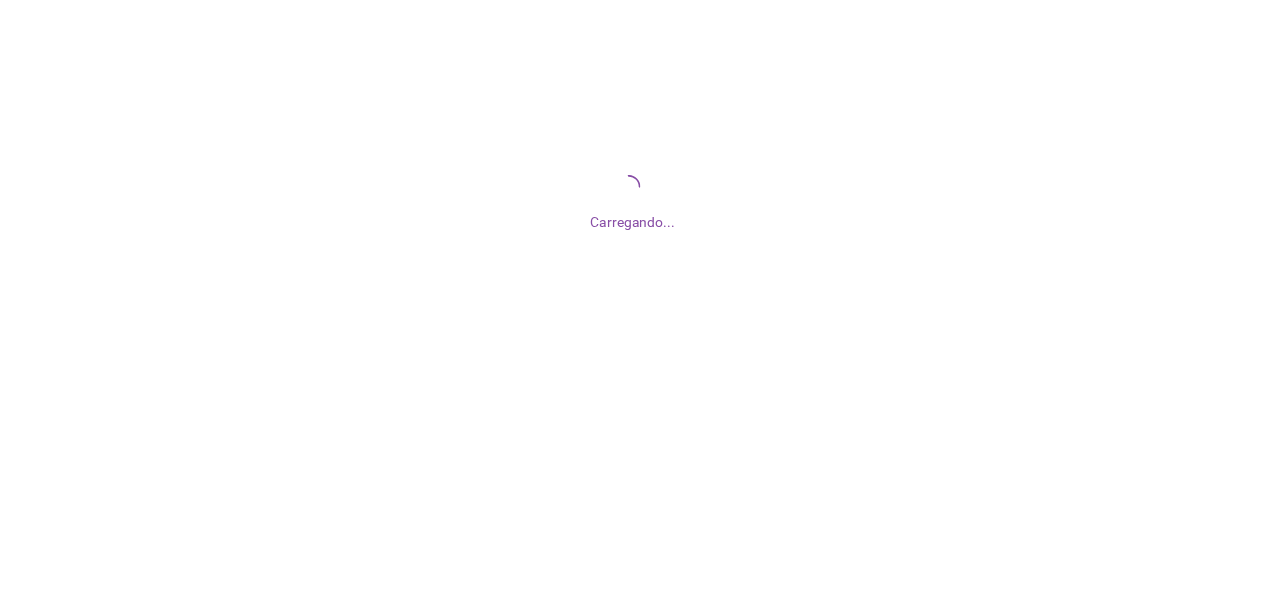scroll, scrollTop: 0, scrollLeft: 0, axis: both 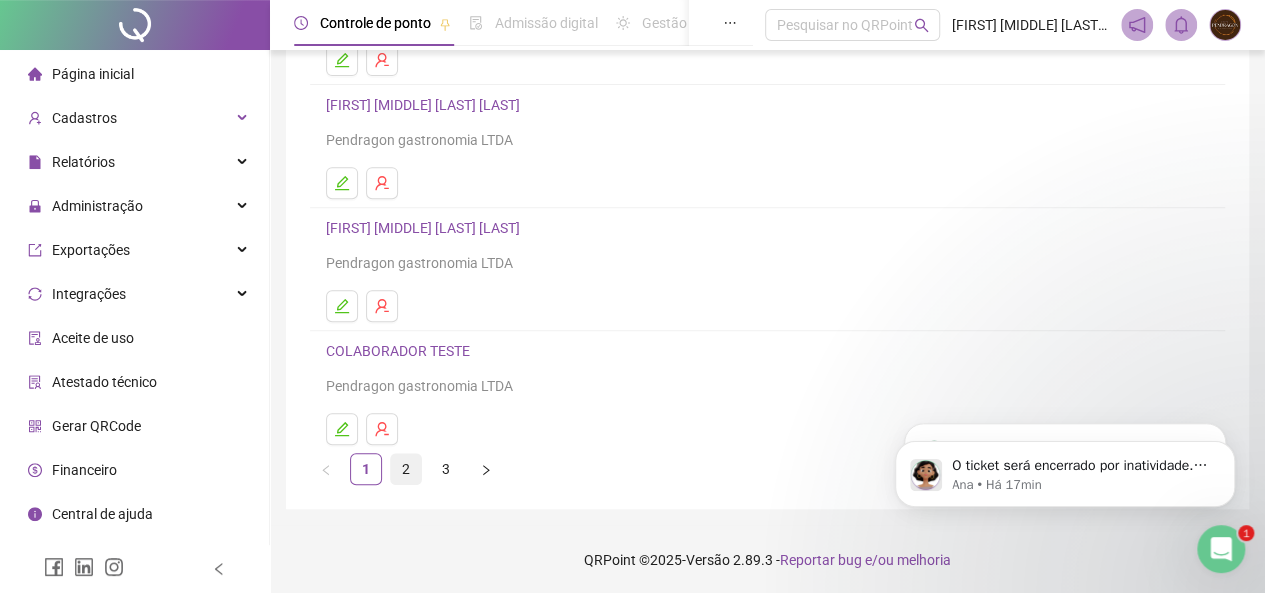 click on "2" at bounding box center [406, 469] 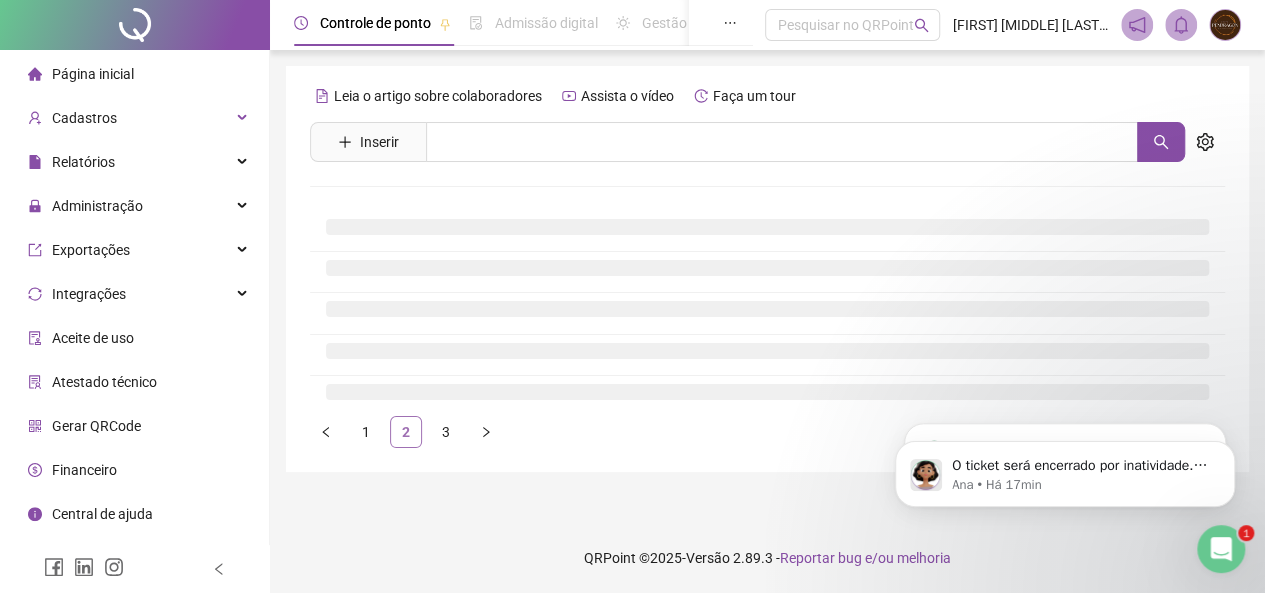 scroll, scrollTop: 0, scrollLeft: 0, axis: both 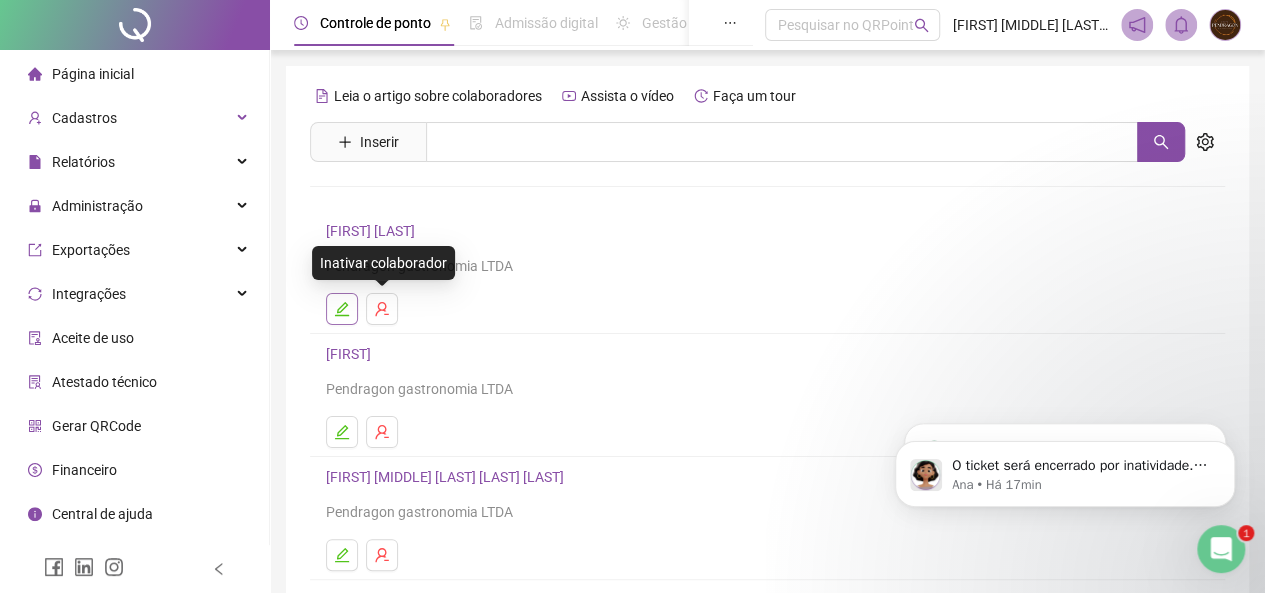 click 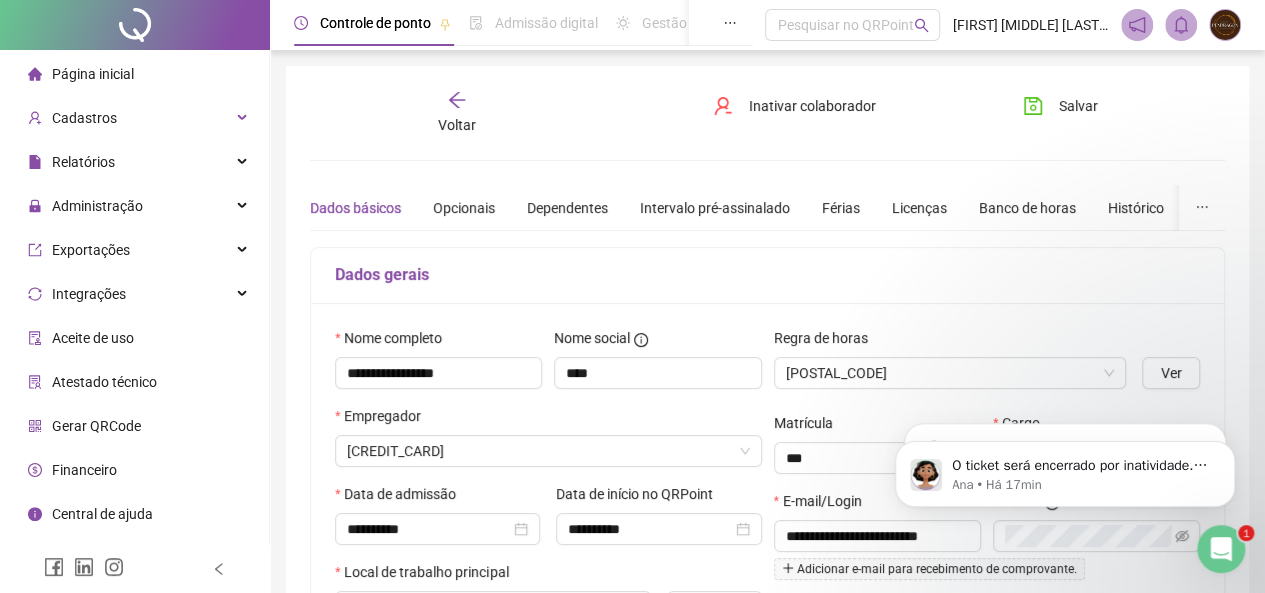 type on "**********" 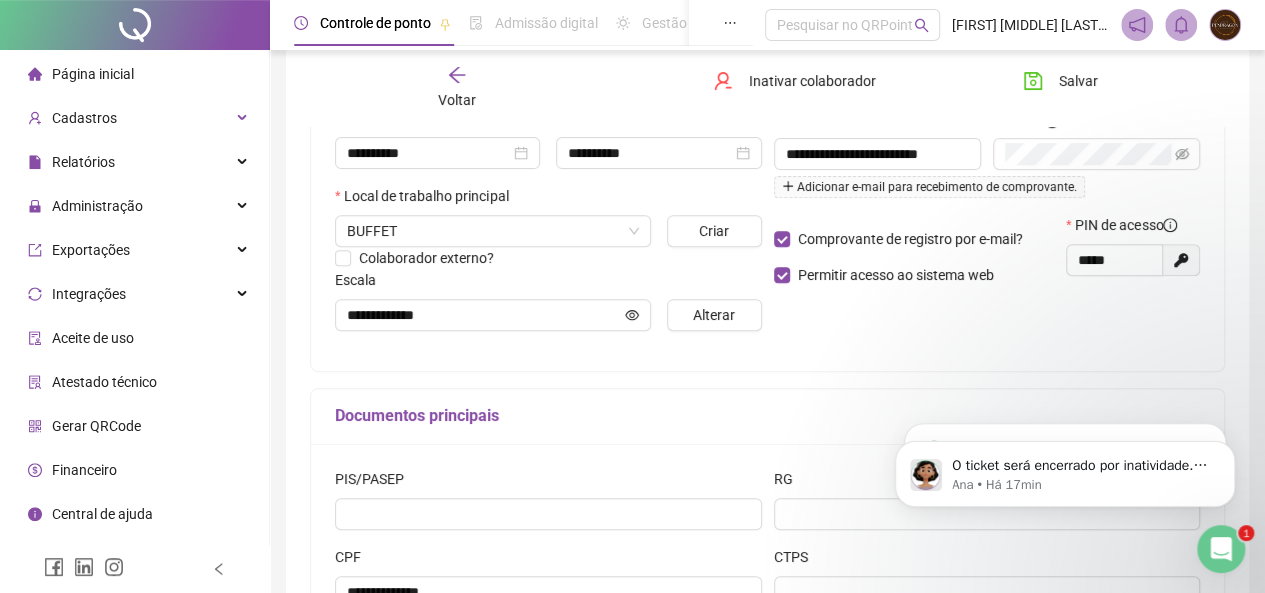 scroll, scrollTop: 400, scrollLeft: 0, axis: vertical 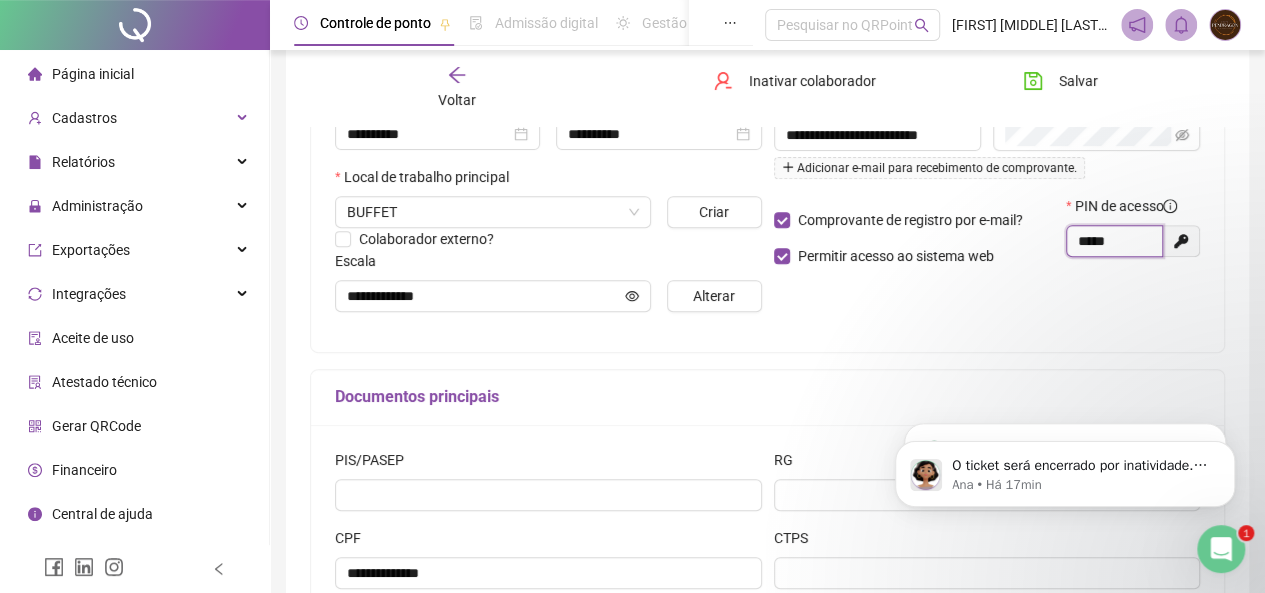 drag, startPoint x: 1122, startPoint y: 247, endPoint x: 1057, endPoint y: 263, distance: 66.94027 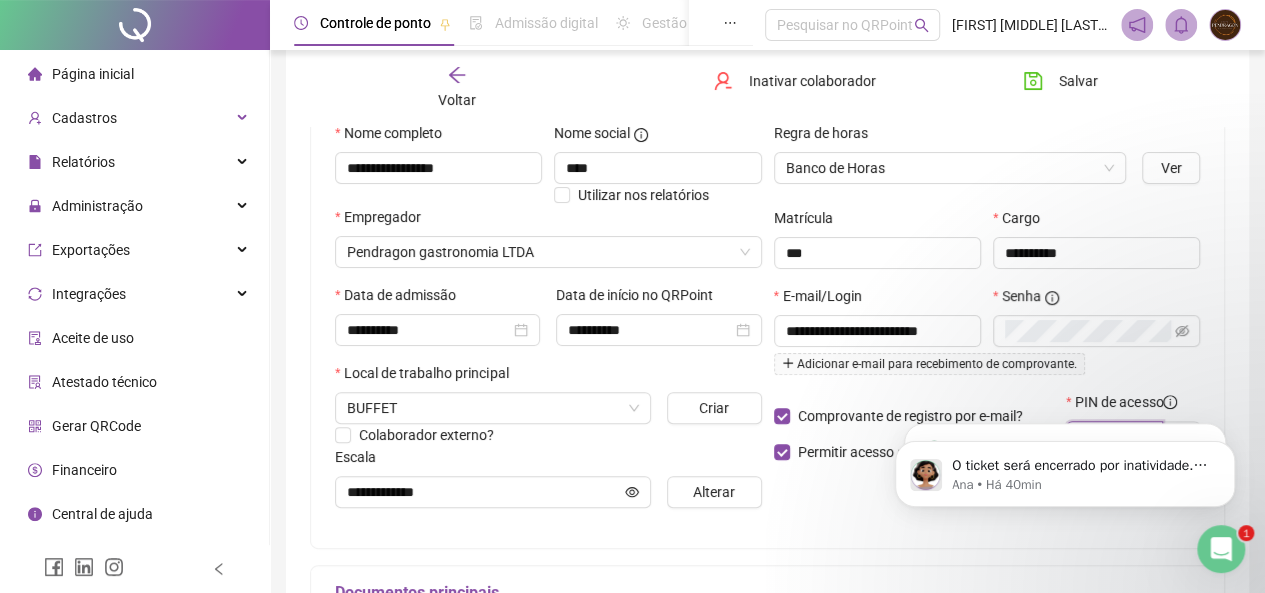 scroll, scrollTop: 0, scrollLeft: 0, axis: both 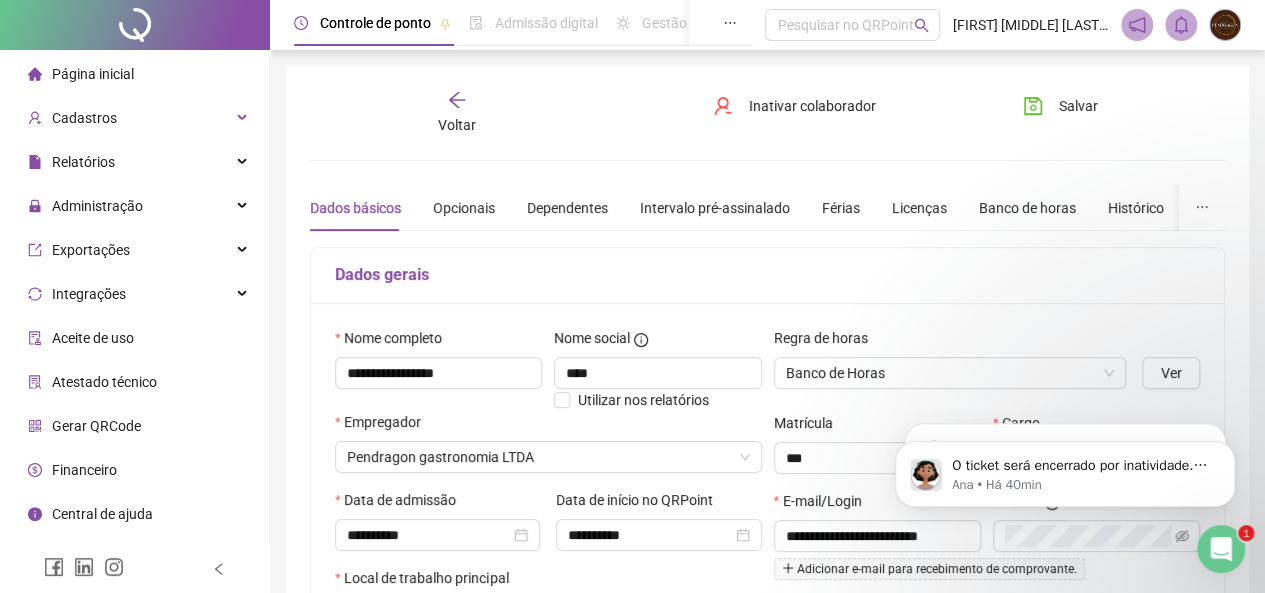 click 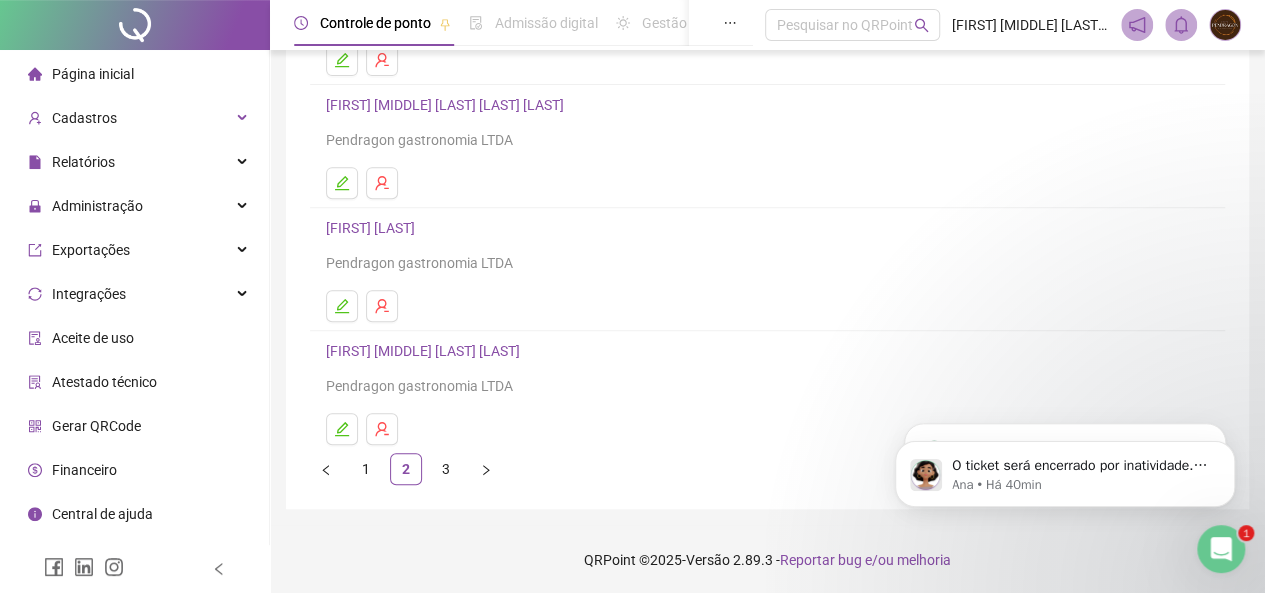 scroll, scrollTop: 0, scrollLeft: 0, axis: both 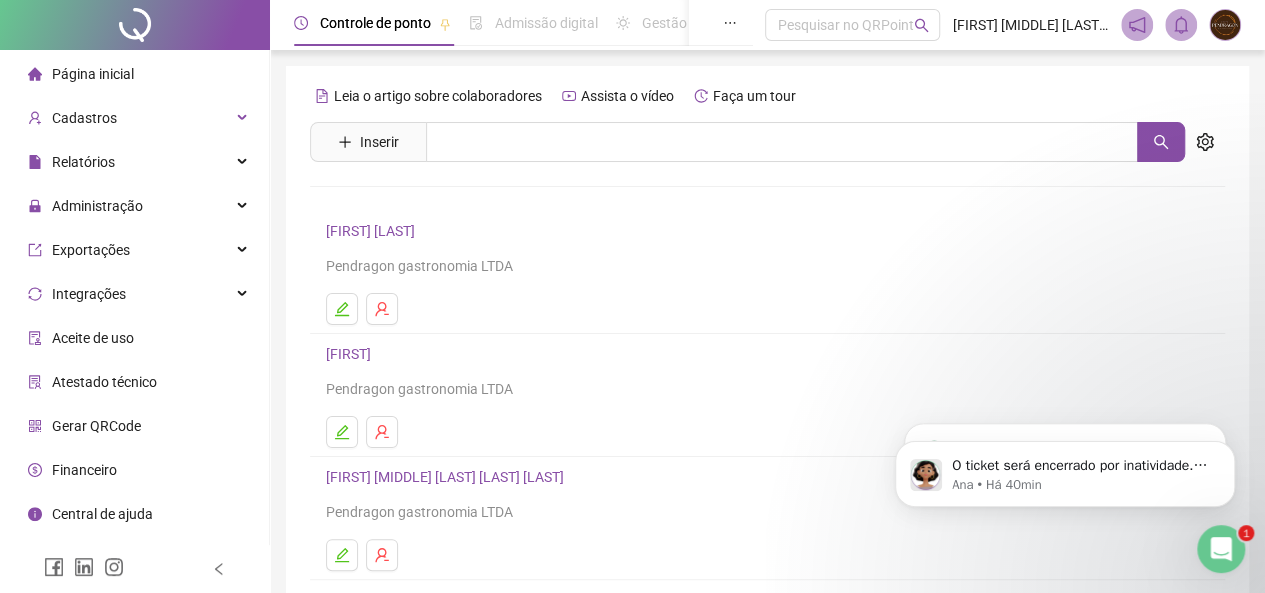 click on "Página inicial" at bounding box center [134, 74] 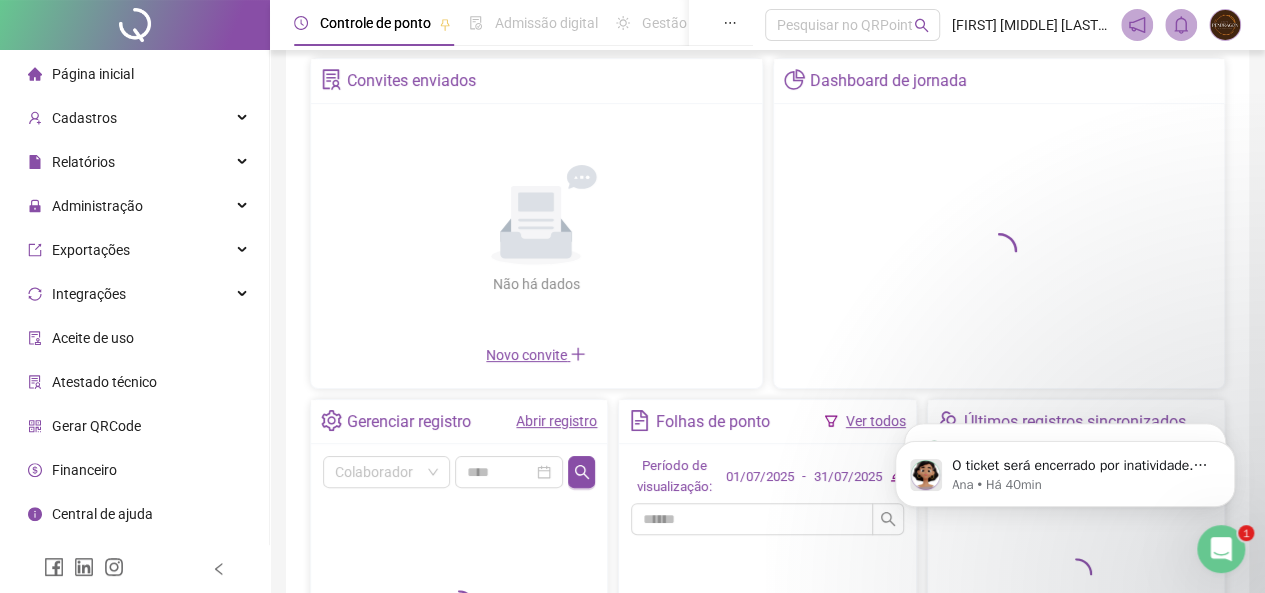 scroll, scrollTop: 200, scrollLeft: 0, axis: vertical 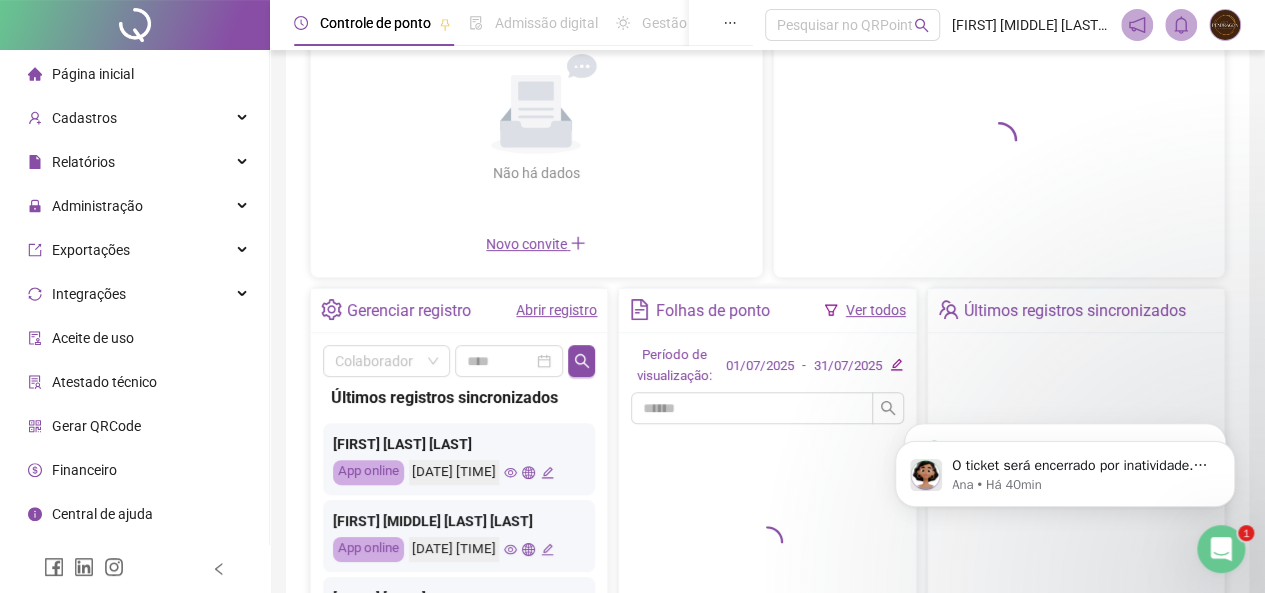 click on "Abrir registro" at bounding box center [556, 310] 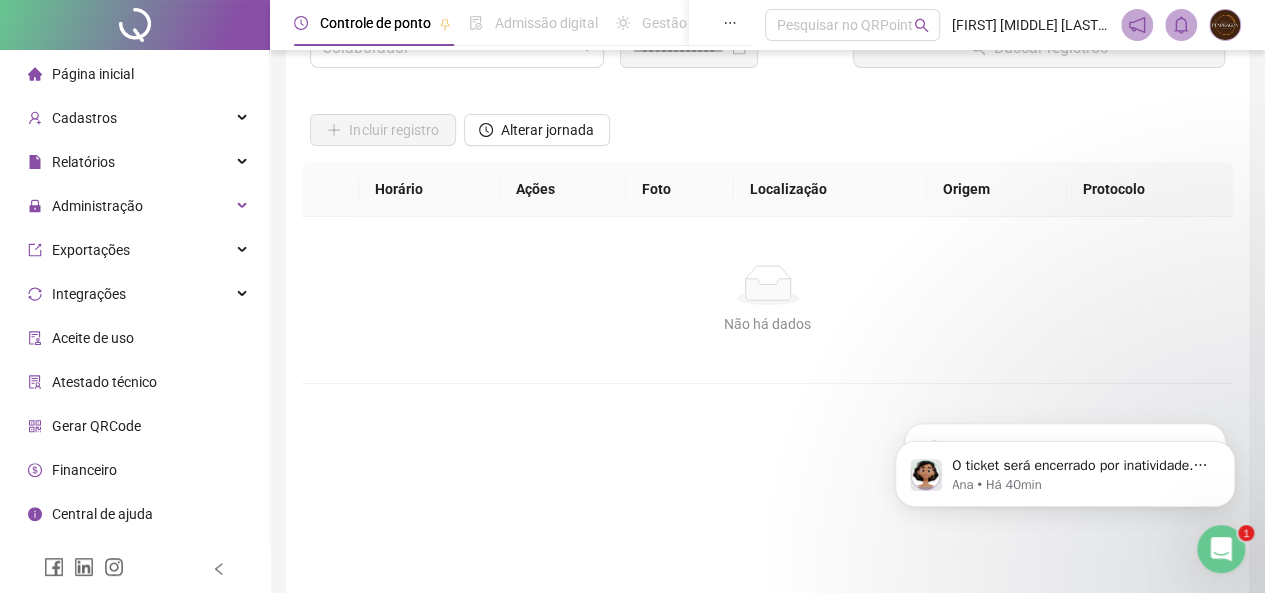 scroll, scrollTop: 0, scrollLeft: 0, axis: both 